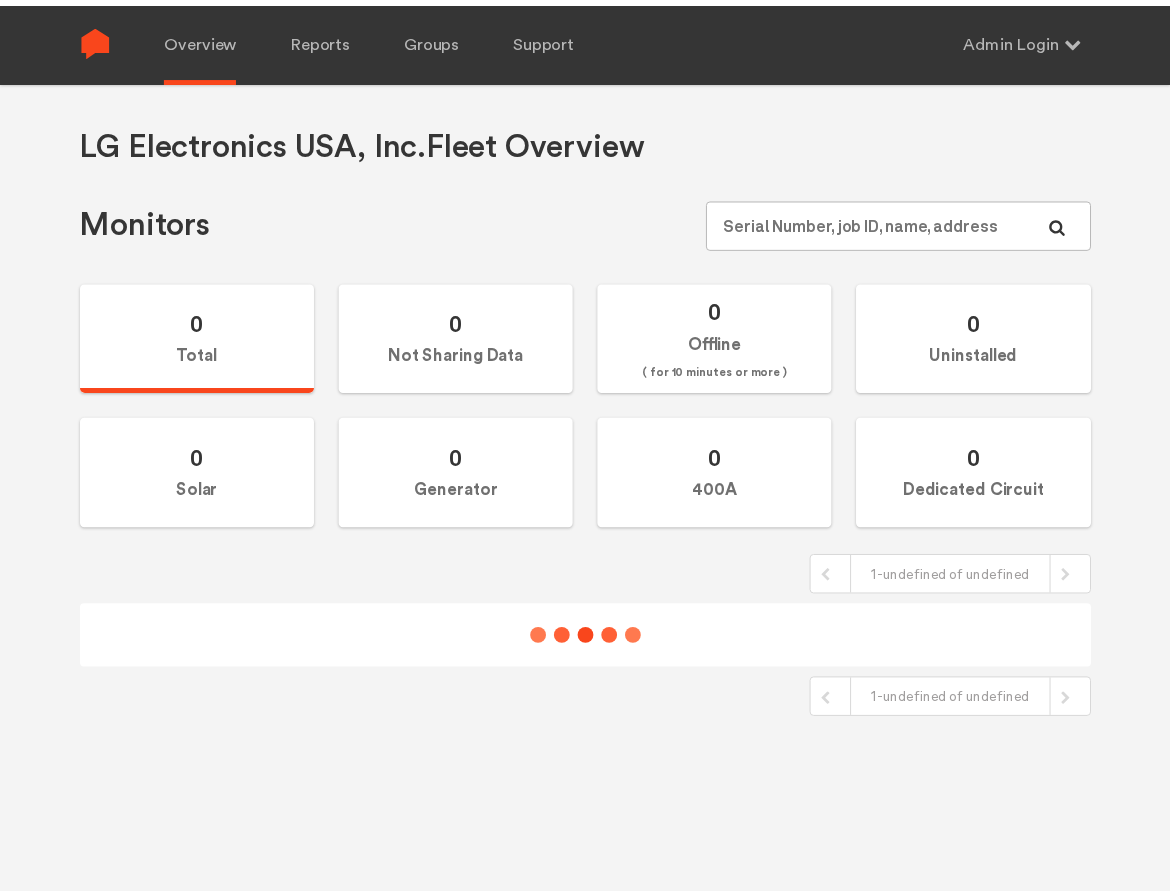 scroll, scrollTop: 0, scrollLeft: 0, axis: both 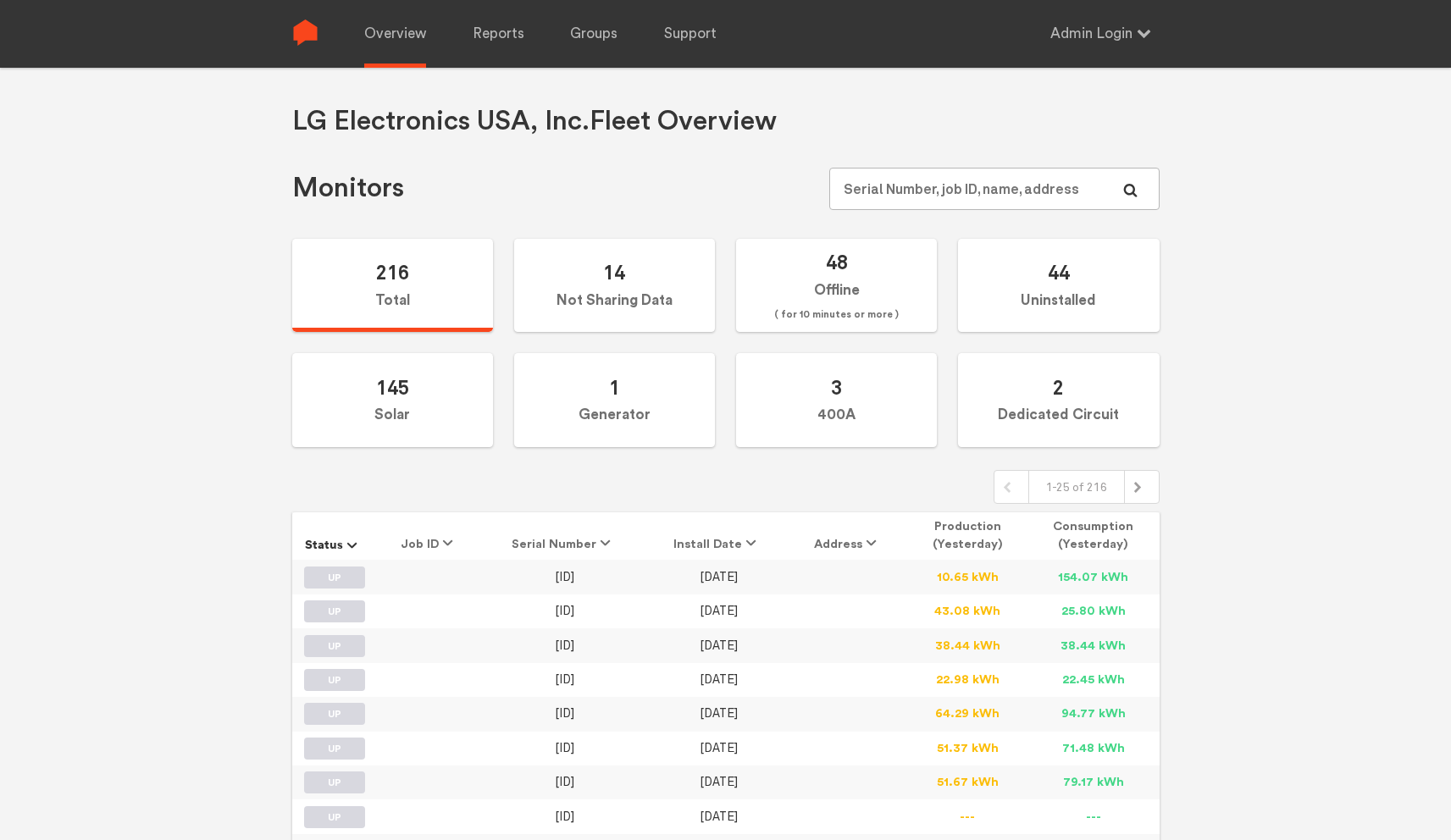 drag, startPoint x: 728, startPoint y: 581, endPoint x: 689, endPoint y: 580, distance: 39.012818 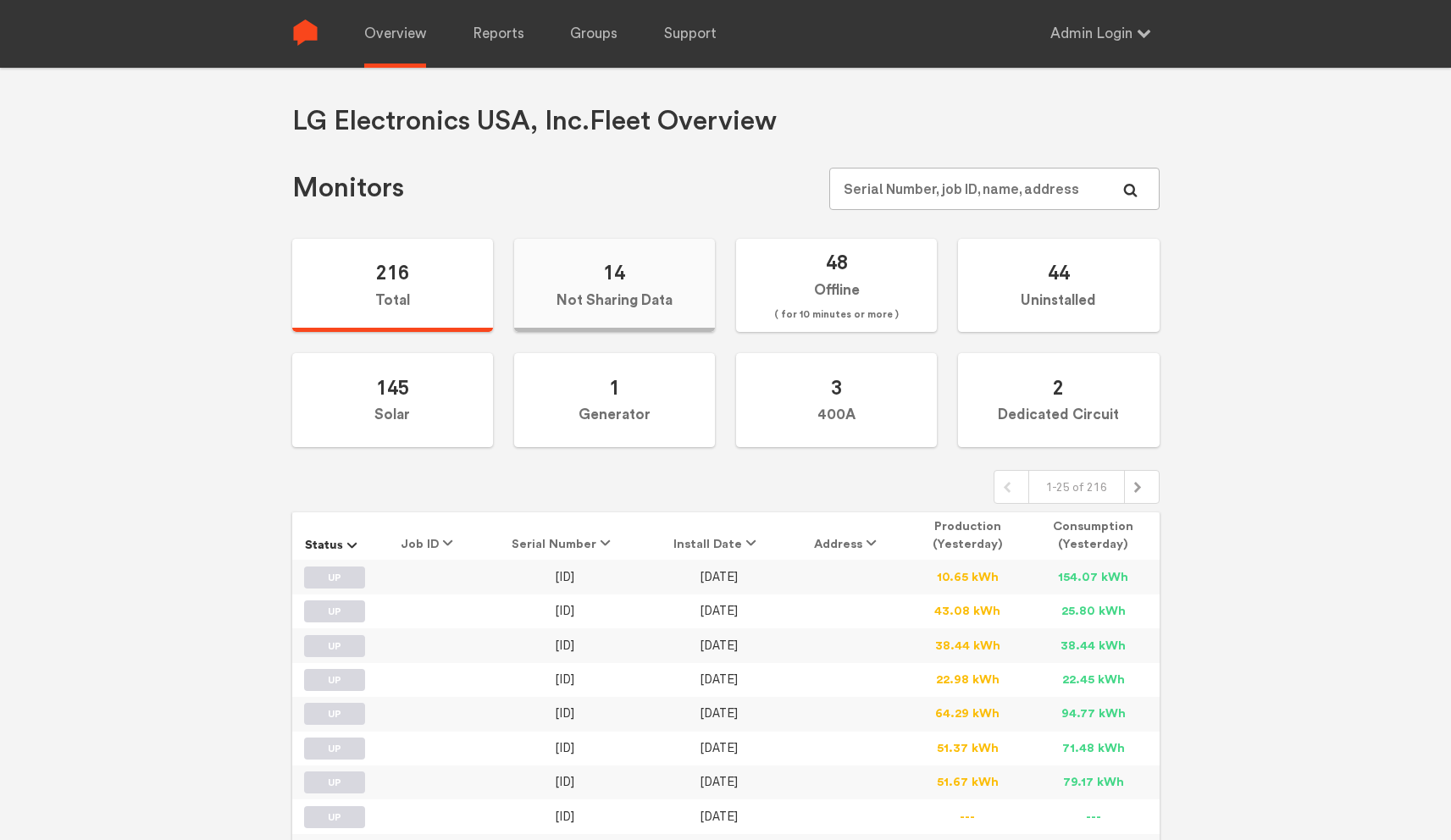 click on "14 Not Sharing Data" at bounding box center (614, 285) 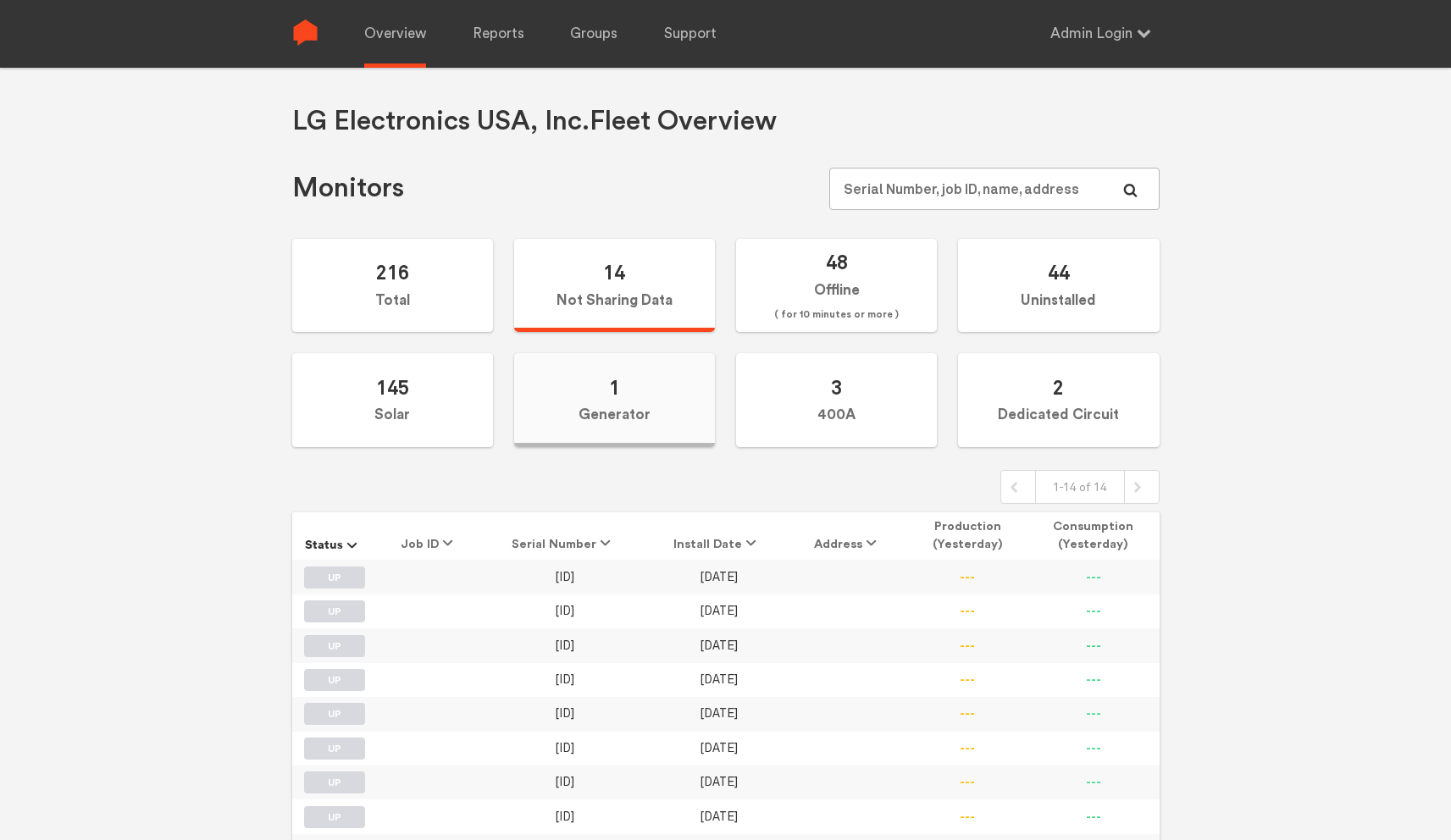 click on "1 Generator" at bounding box center (614, 400) 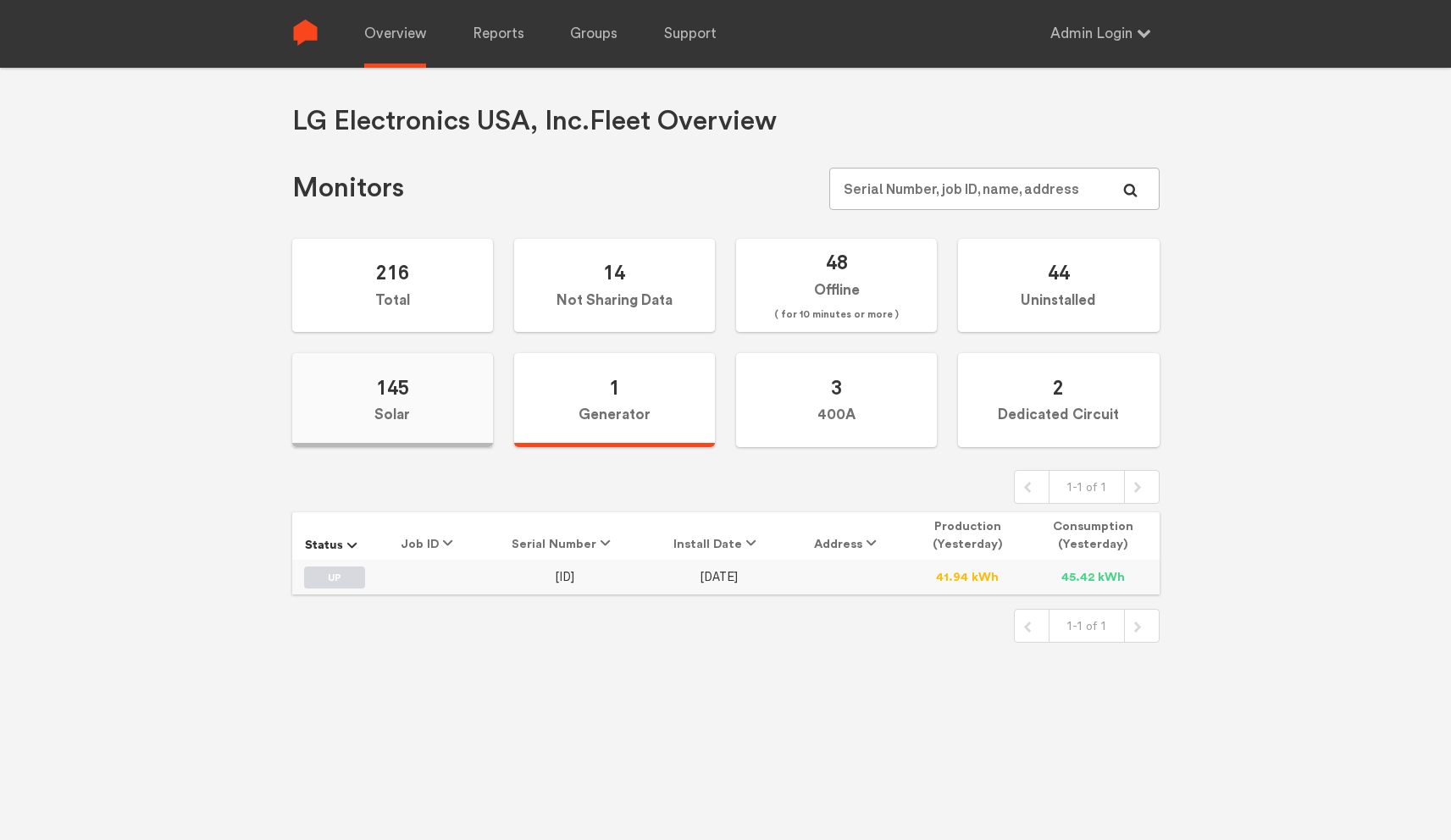 click on "145 Solar" at bounding box center [392, 400] 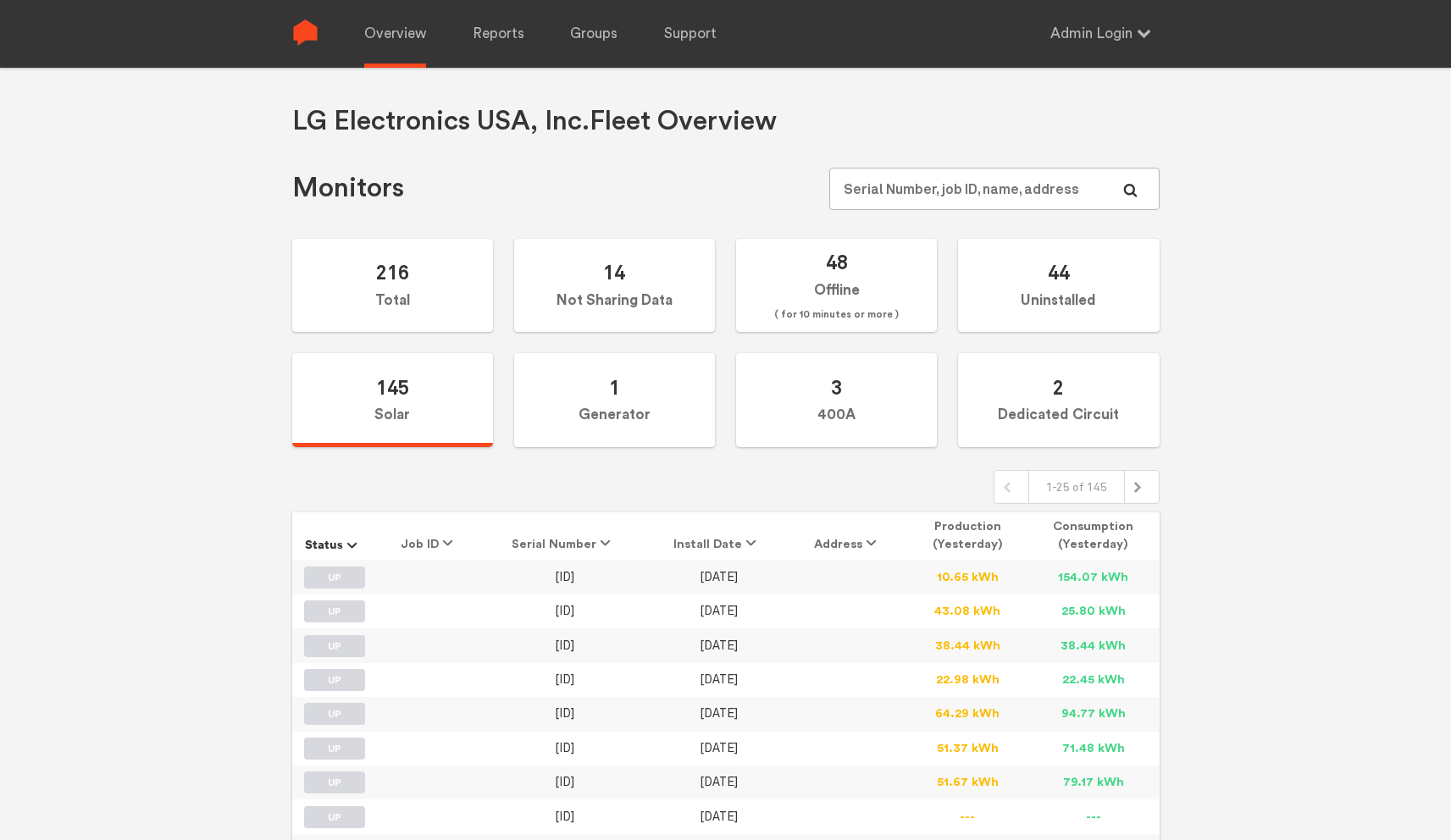 drag, startPoint x: 710, startPoint y: 578, endPoint x: 683, endPoint y: 577, distance: 27.01851 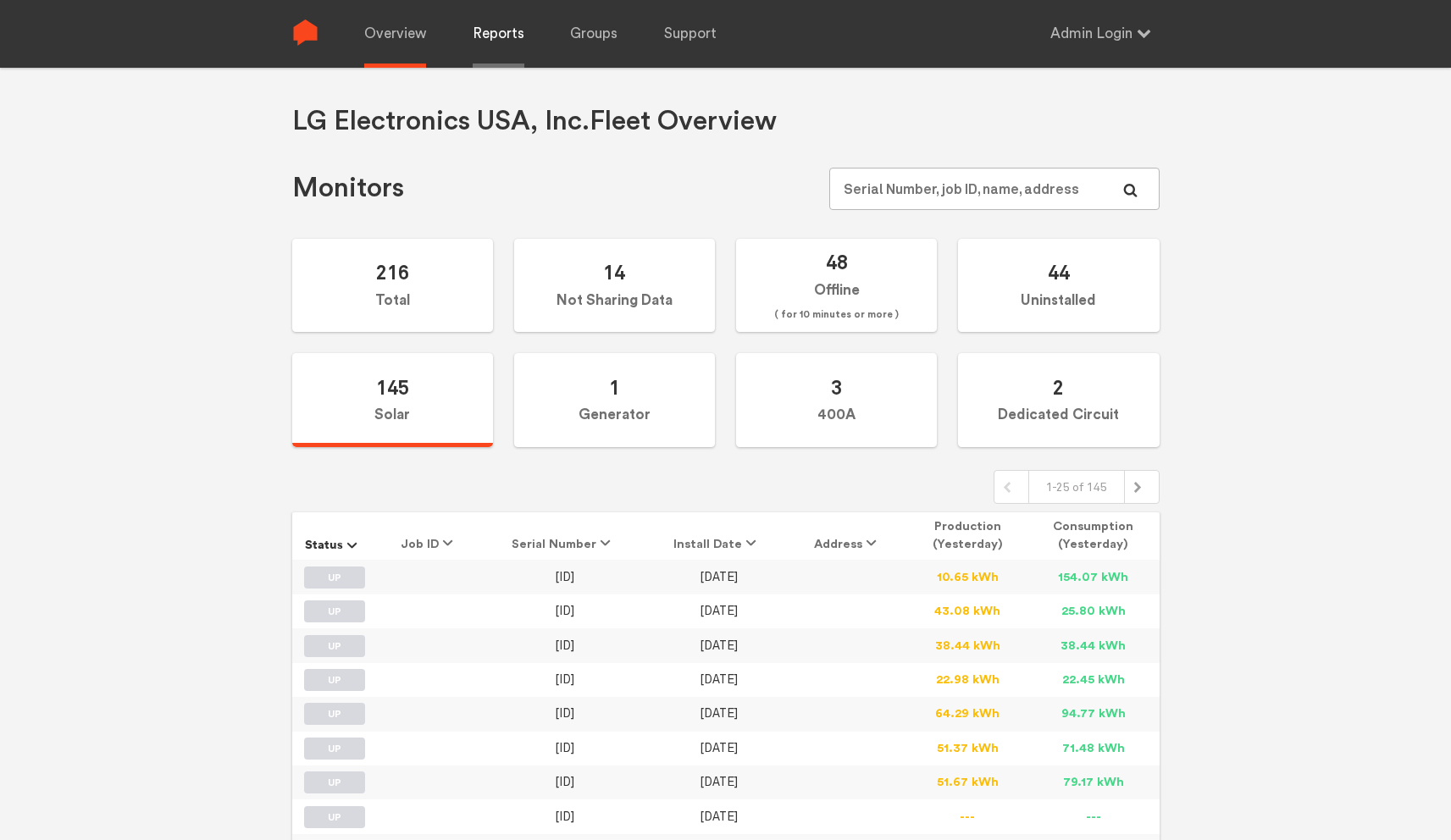 click on "Reports" at bounding box center (498, 34) 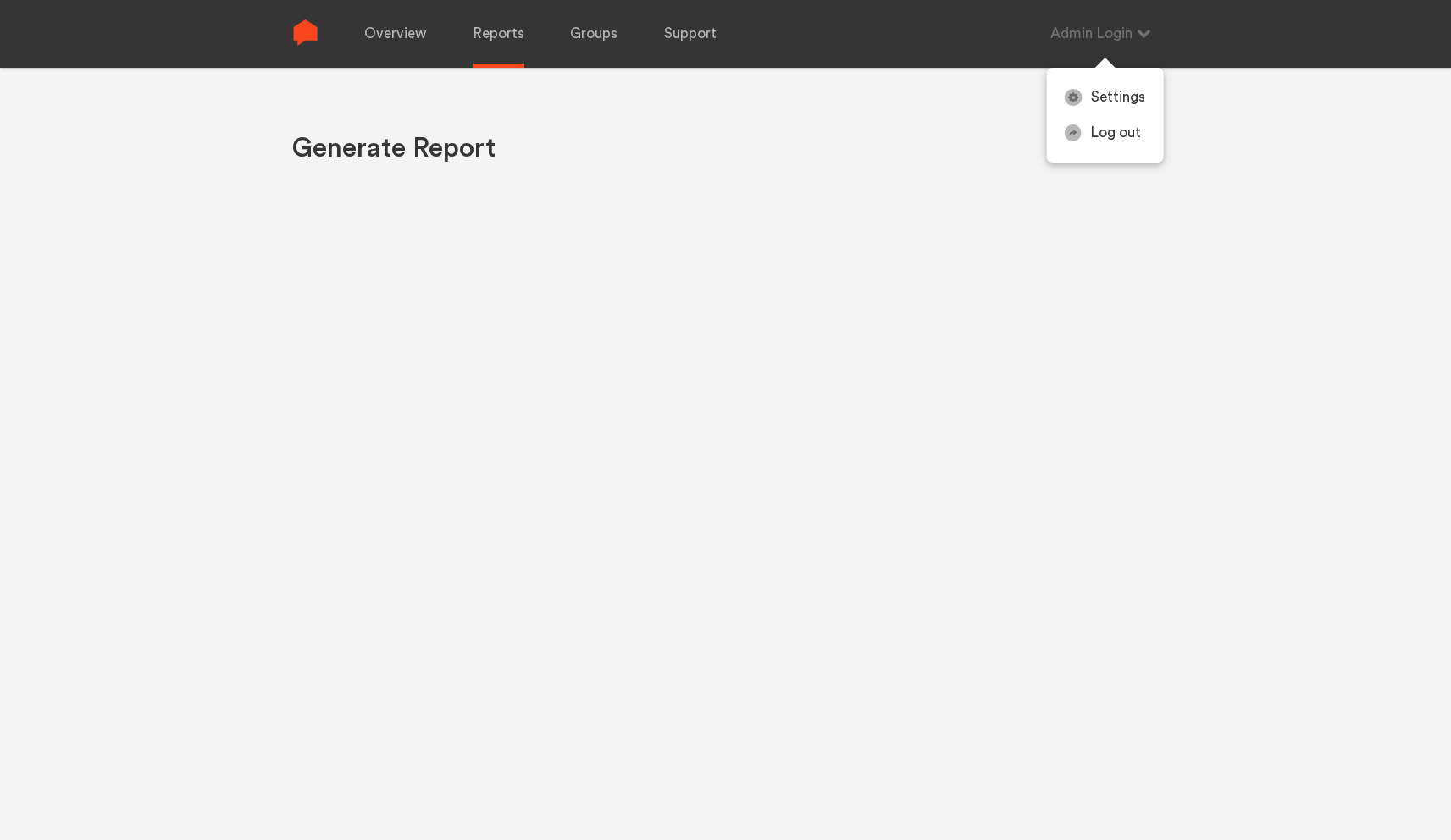 click on "Admin Login    Settings Log out" at bounding box center [1105, 34] 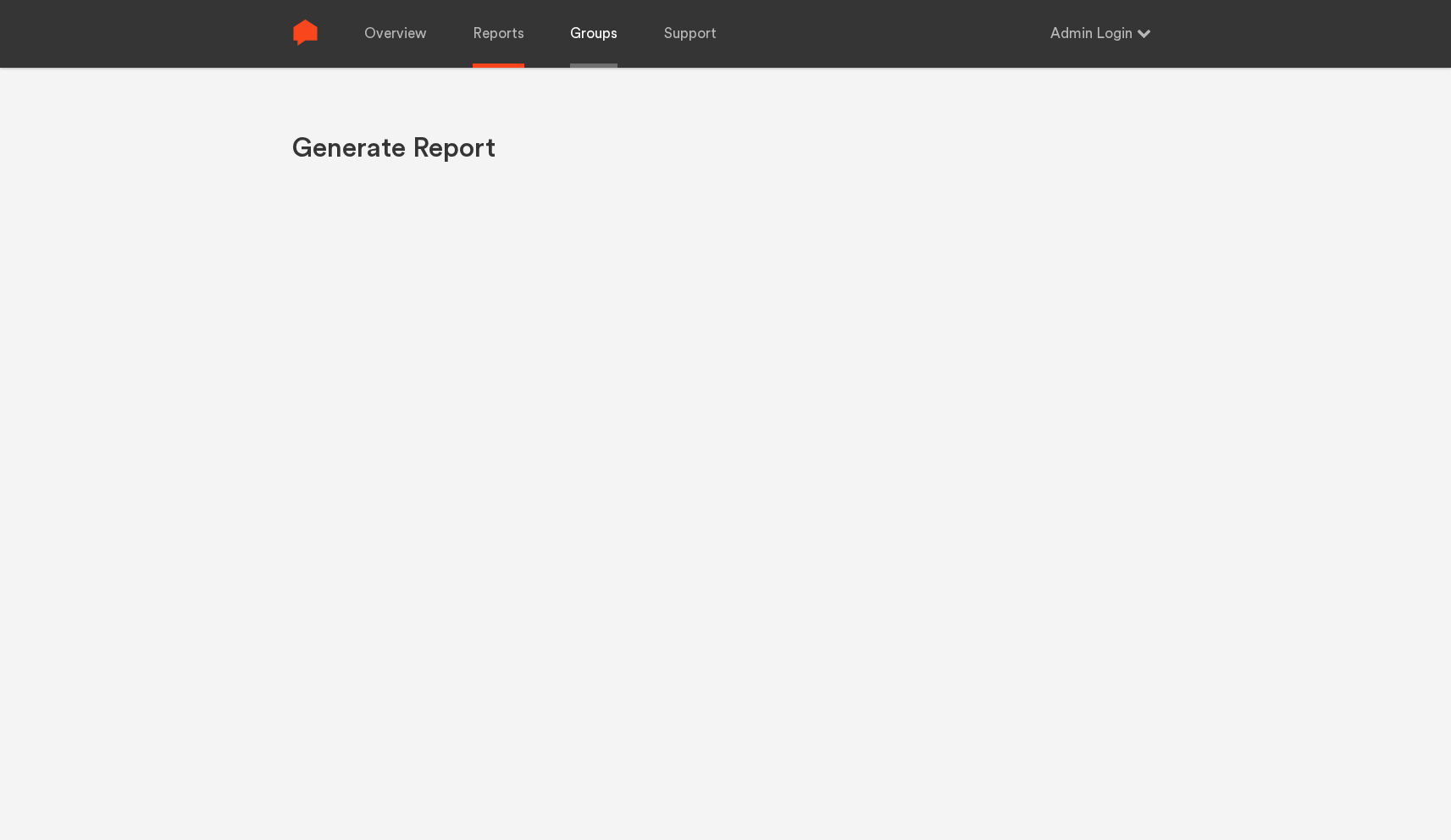 click on "Groups" at bounding box center (594, 34) 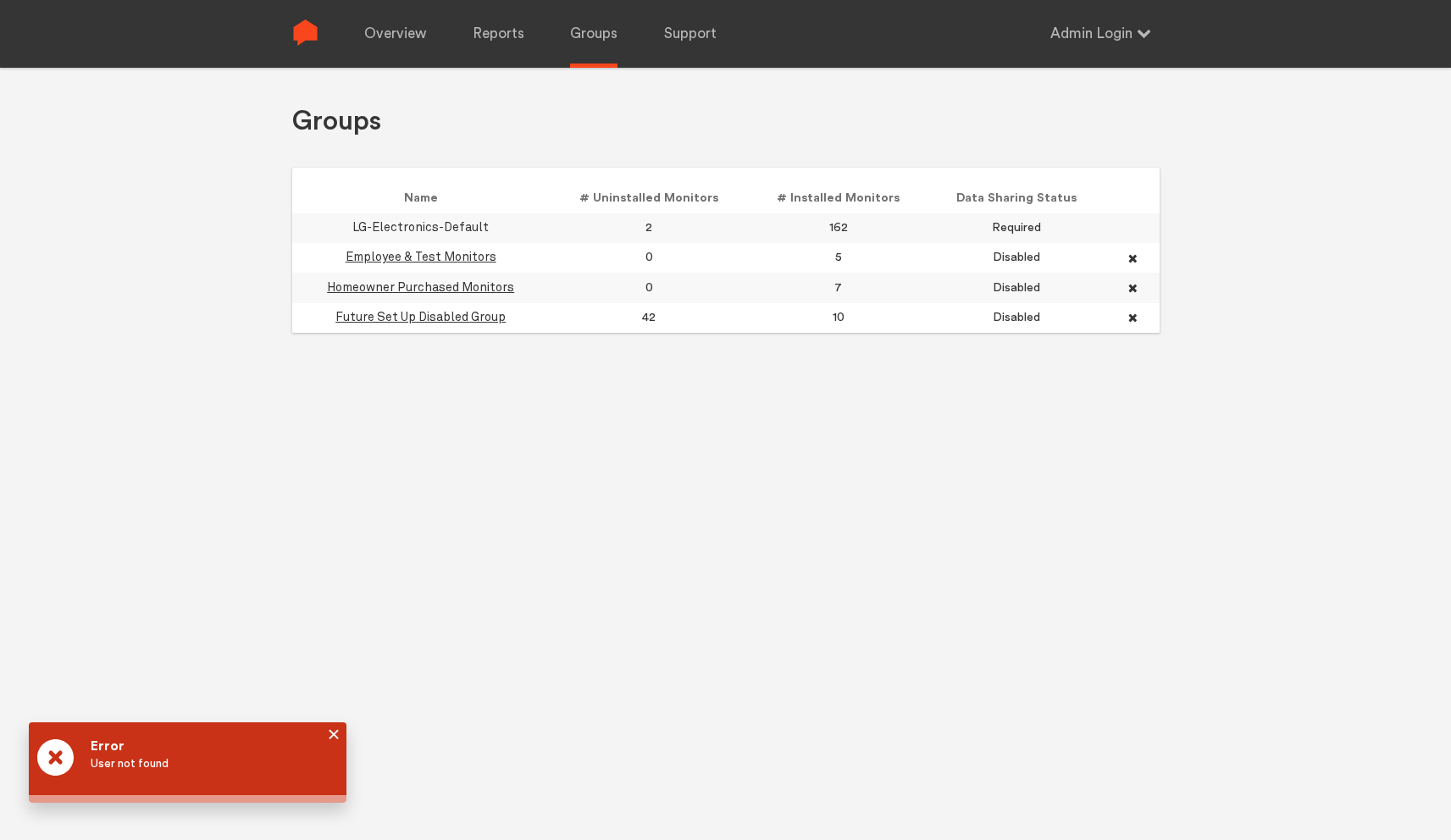 click on "LG-Electronics-Default" at bounding box center [420, 227] 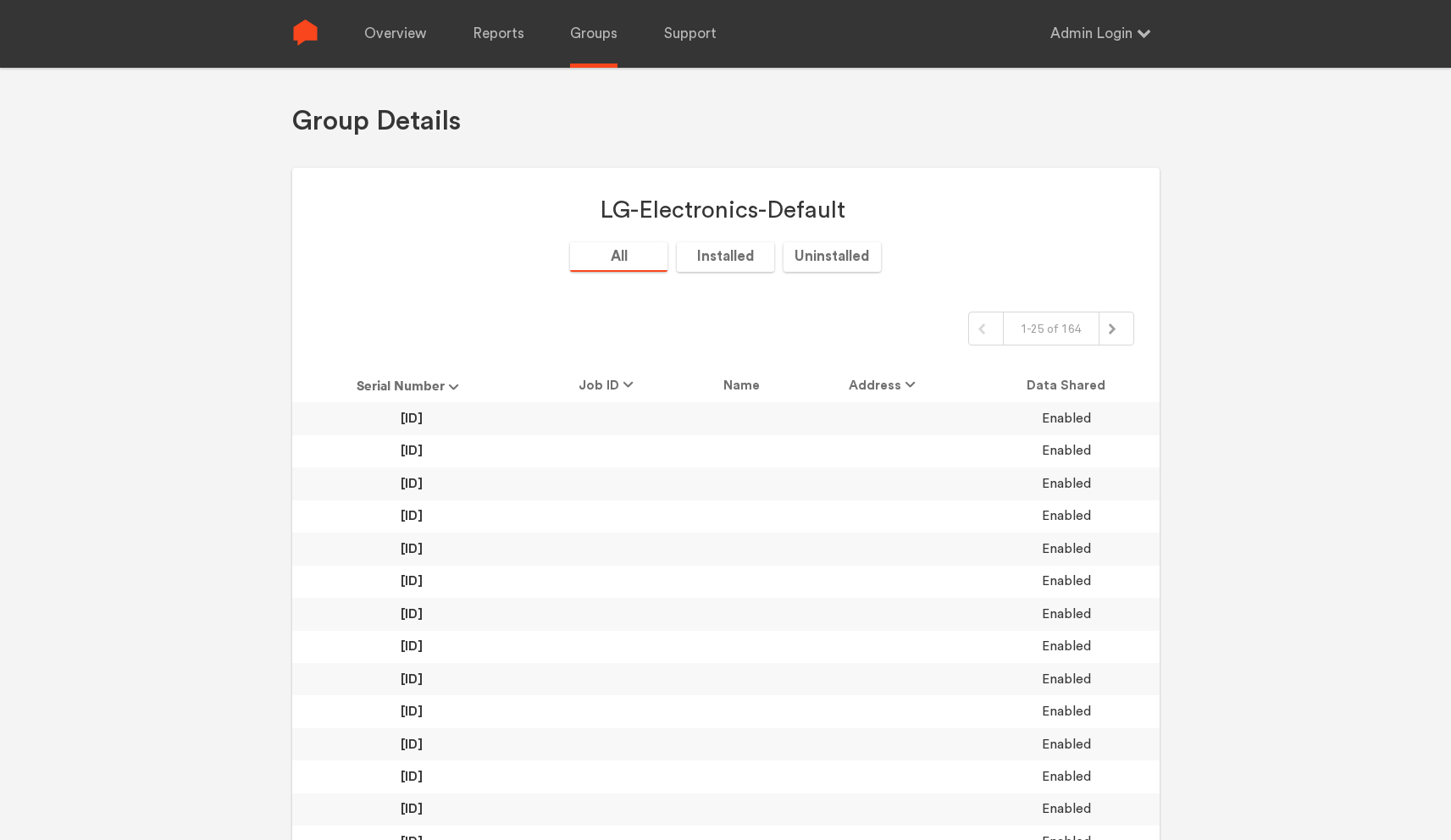 click on "[ID]" at bounding box center (412, 417) 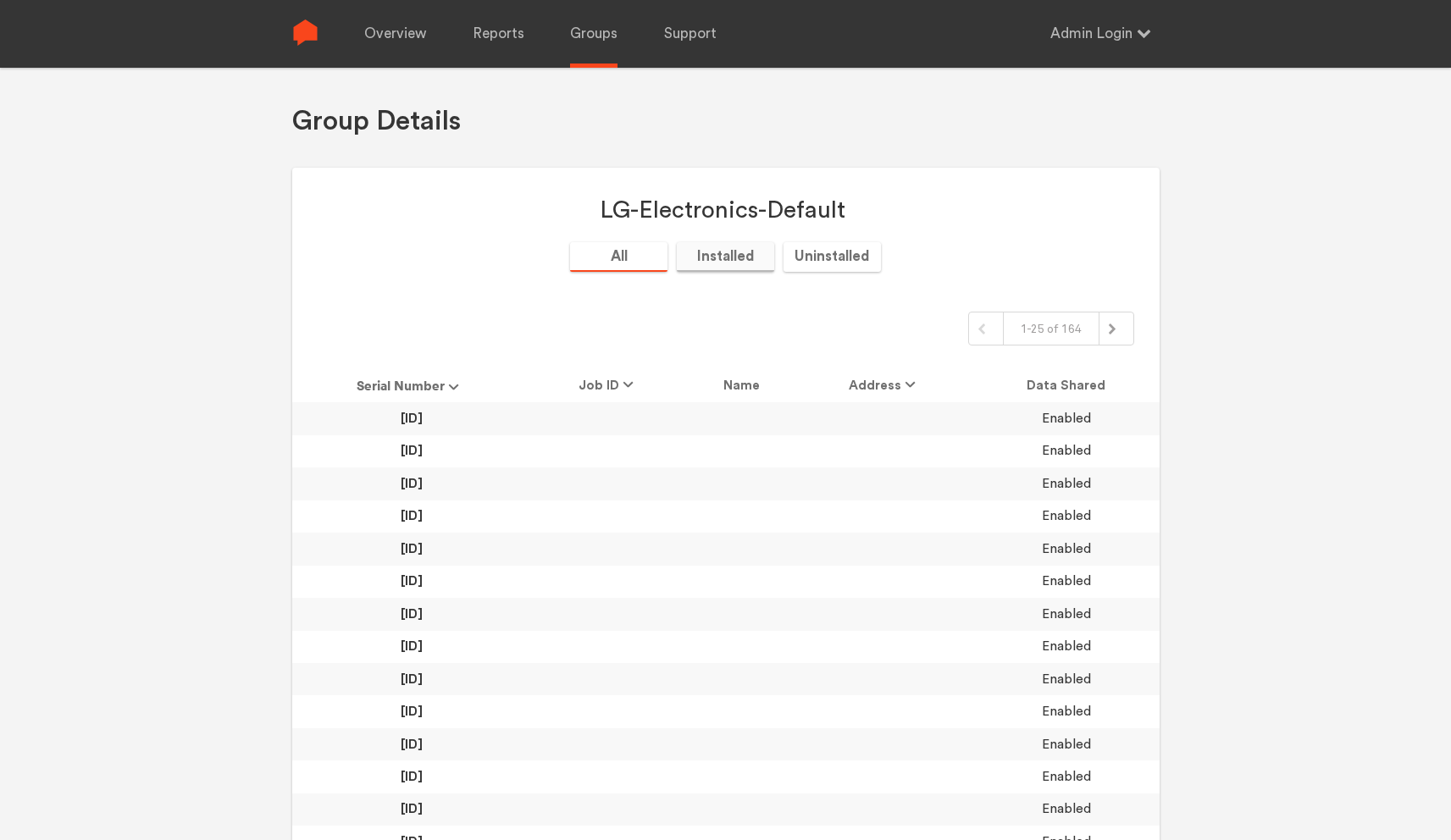 click on "Installed" at bounding box center [726, 257] 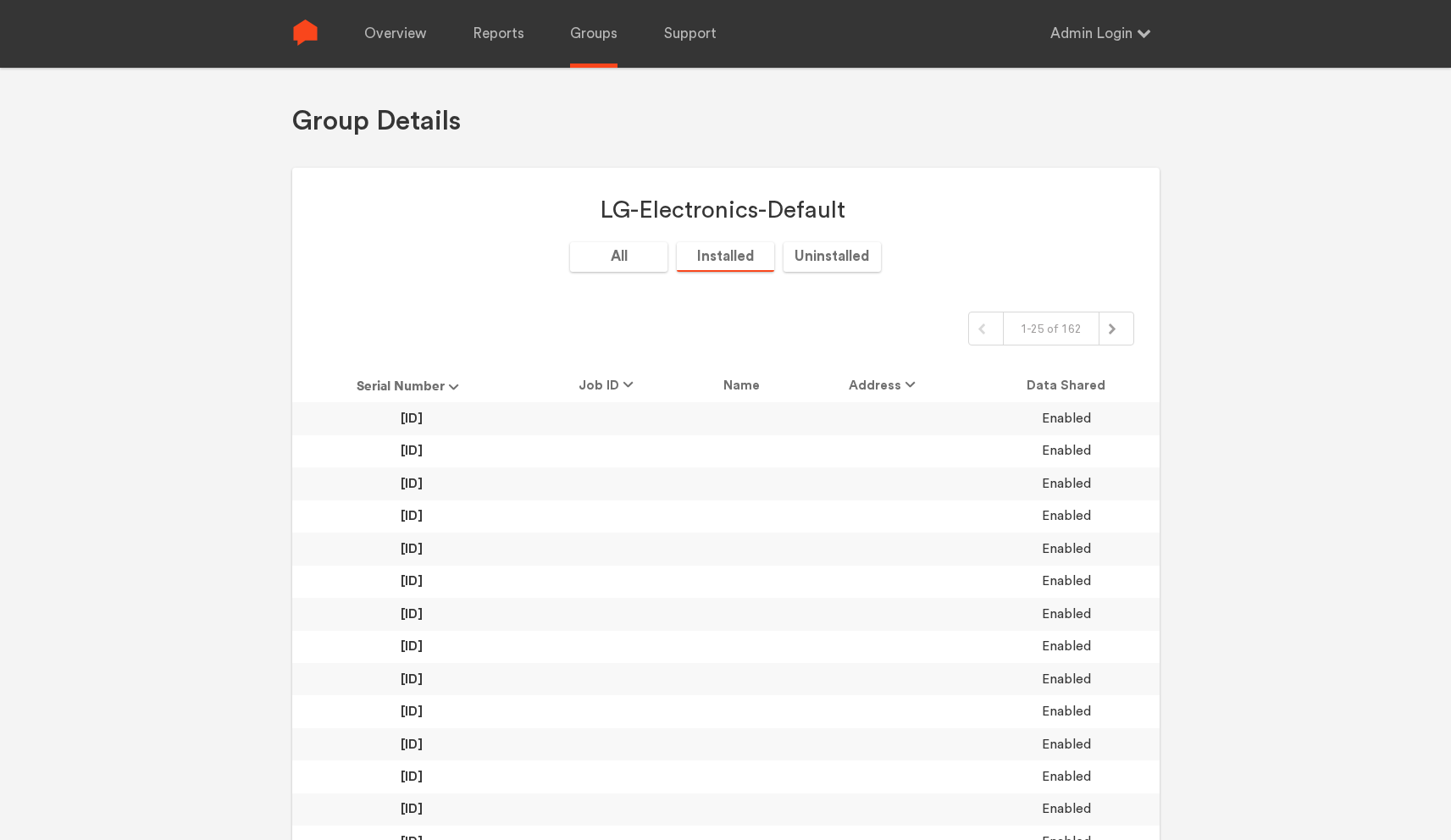 click on "[ID]" at bounding box center (412, 417) 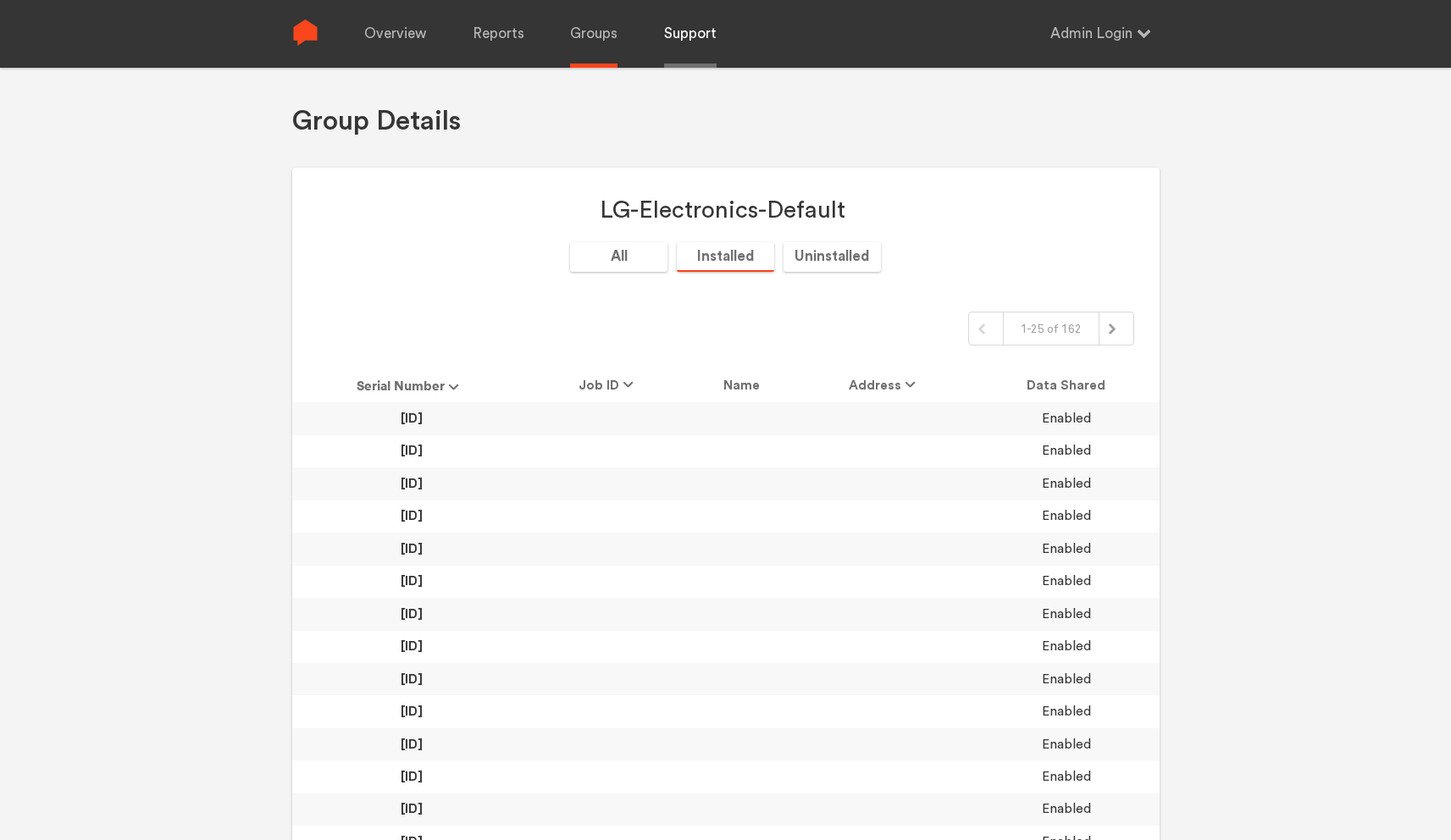click on "Support" at bounding box center [690, 34] 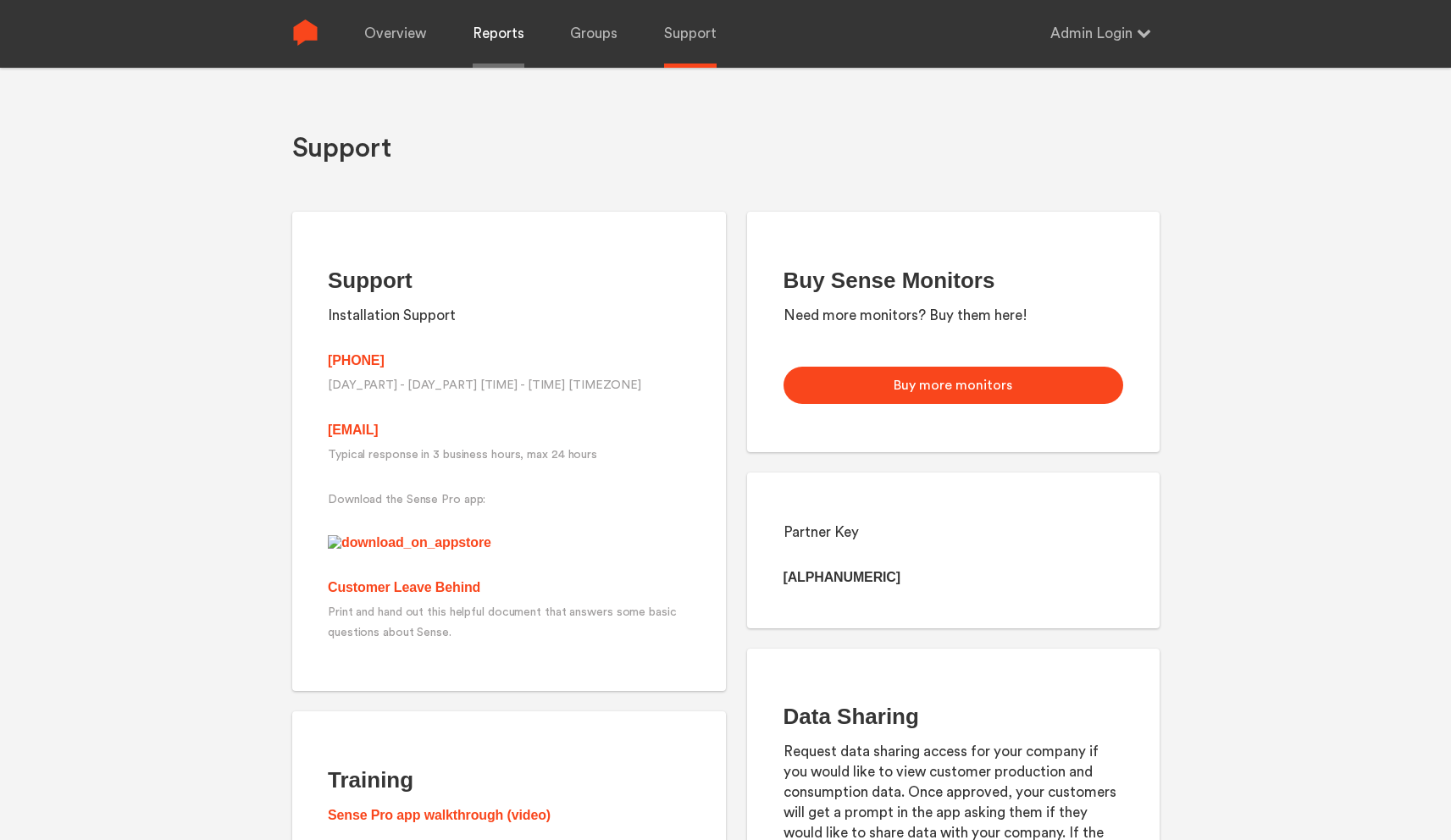 click on "Reports" at bounding box center [498, 34] 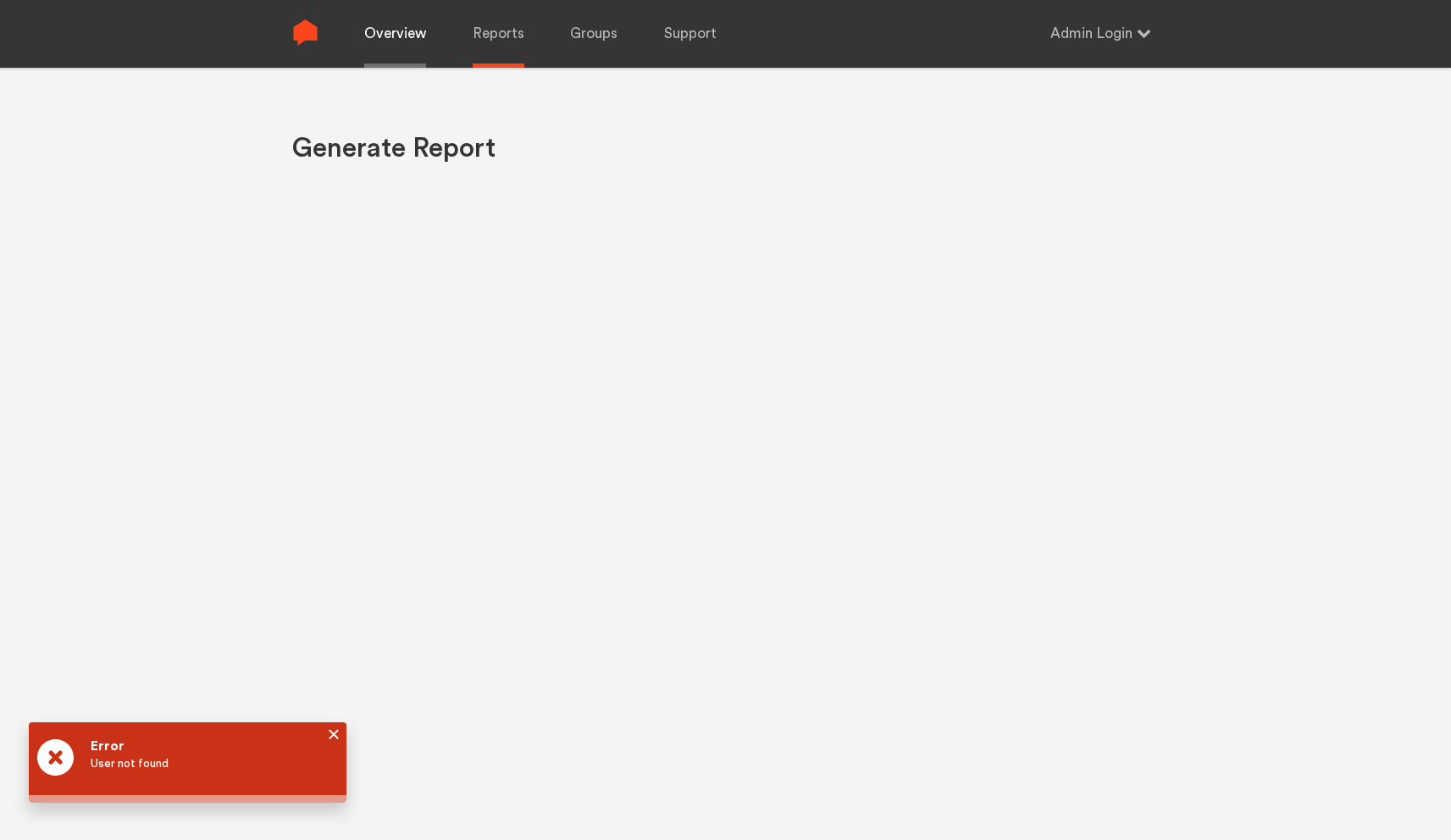 click on "Overview" at bounding box center [395, 34] 